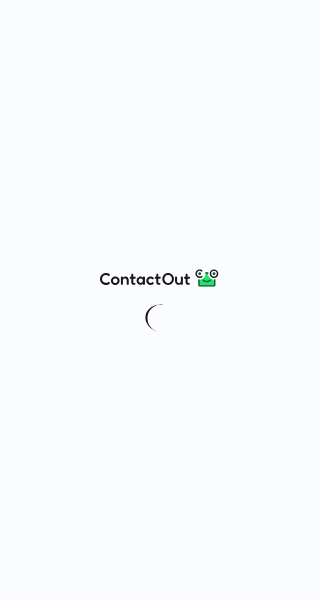 scroll, scrollTop: 0, scrollLeft: 0, axis: both 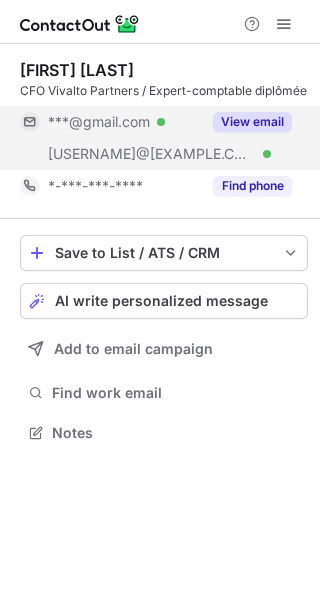 click on "View email" at bounding box center [252, 122] 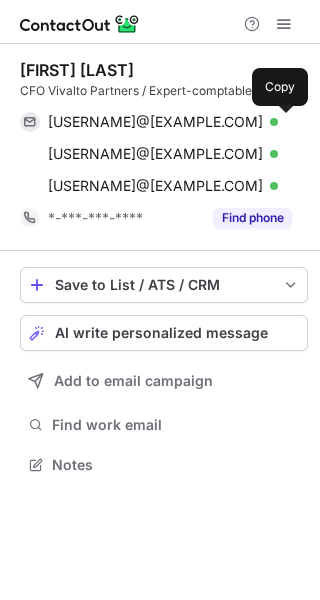 scroll, scrollTop: 9, scrollLeft: 10, axis: both 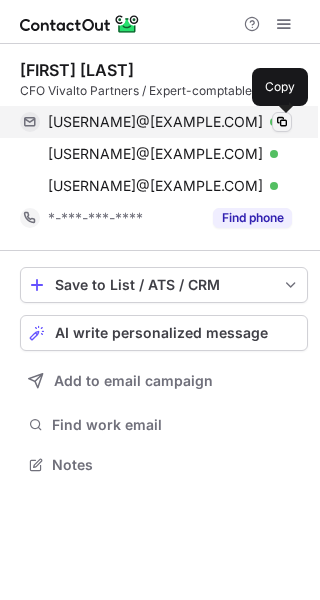 click at bounding box center [282, 122] 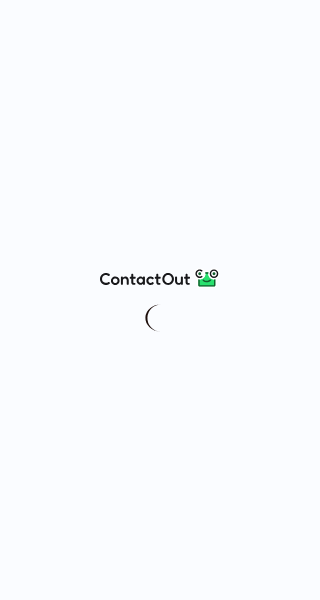 scroll, scrollTop: 0, scrollLeft: 0, axis: both 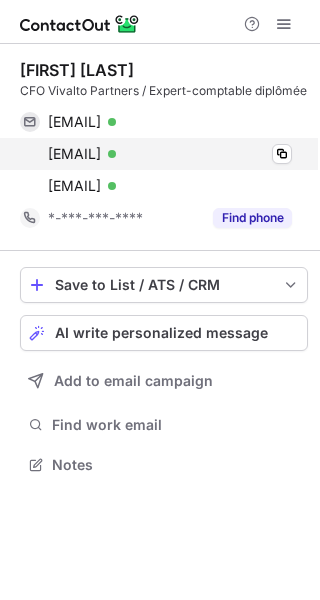 click on "[EMAIL] Verified Copy" at bounding box center [156, 154] 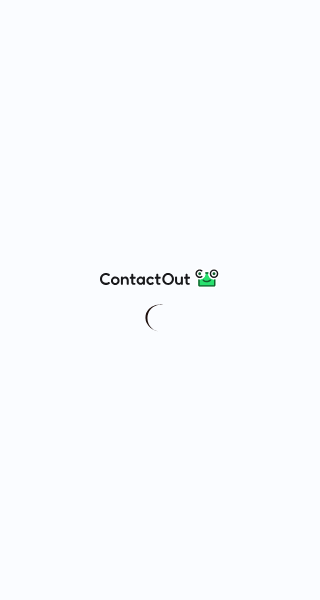 scroll, scrollTop: 0, scrollLeft: 0, axis: both 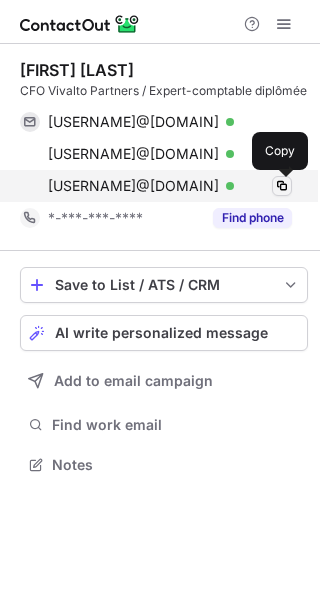 click at bounding box center (282, 186) 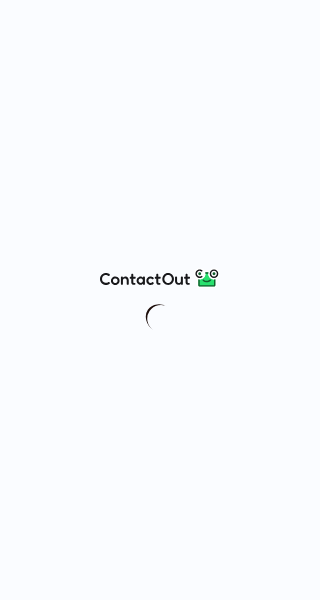 scroll, scrollTop: 0, scrollLeft: 0, axis: both 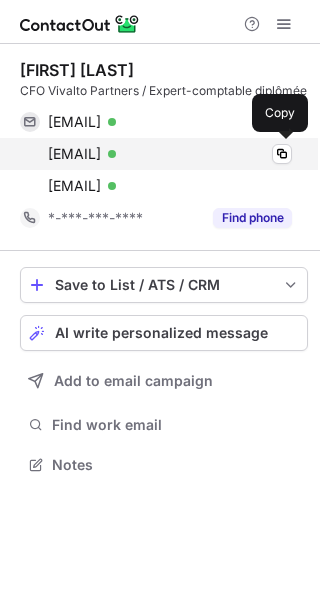 click on "[EMAIL] Verified Copy" at bounding box center [156, 154] 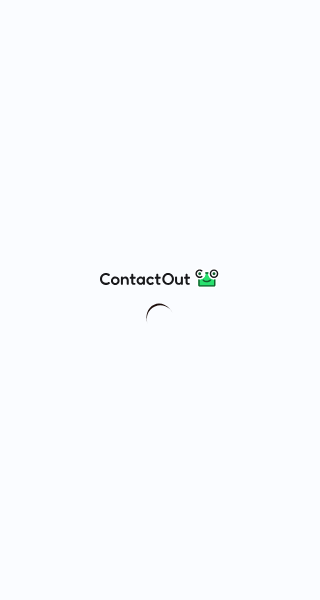 scroll, scrollTop: 0, scrollLeft: 0, axis: both 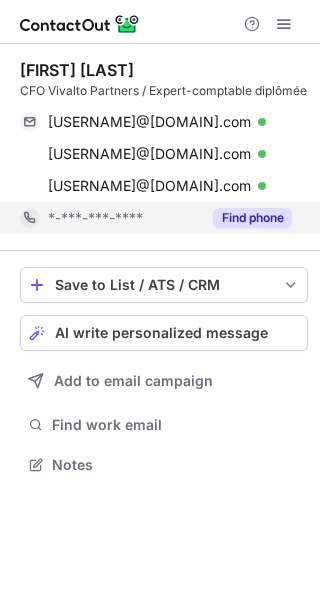click on "Find phone" at bounding box center [252, 218] 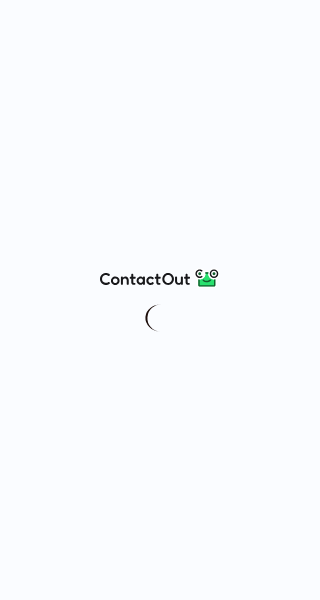 scroll, scrollTop: 0, scrollLeft: 0, axis: both 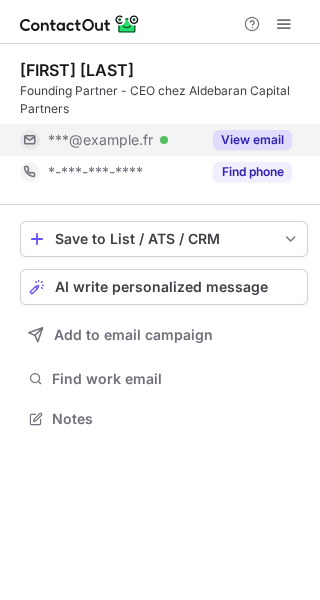 click on "View email" at bounding box center [252, 140] 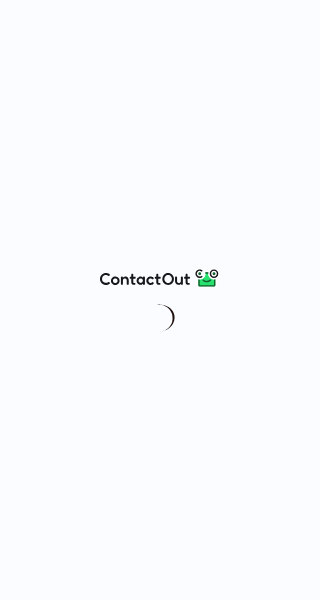 scroll, scrollTop: 0, scrollLeft: 0, axis: both 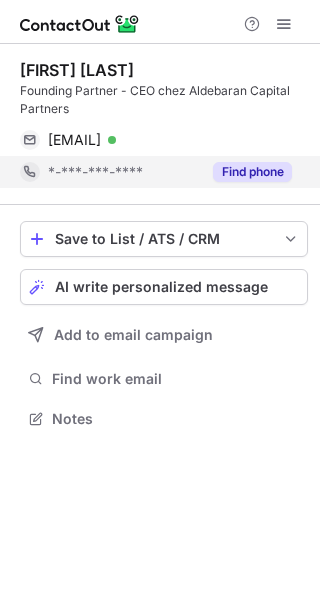 click on "Find phone" at bounding box center [252, 172] 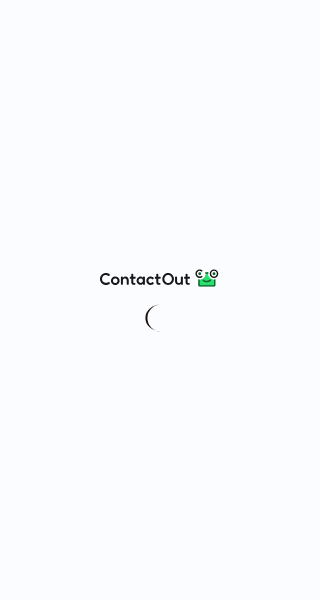 scroll, scrollTop: 0, scrollLeft: 0, axis: both 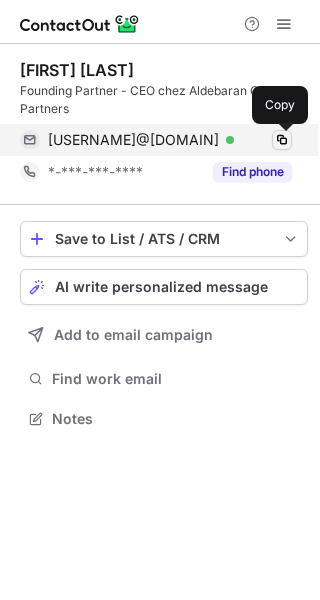 click at bounding box center (282, 140) 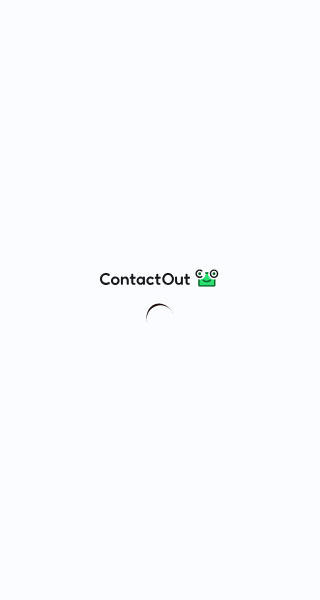scroll, scrollTop: 0, scrollLeft: 0, axis: both 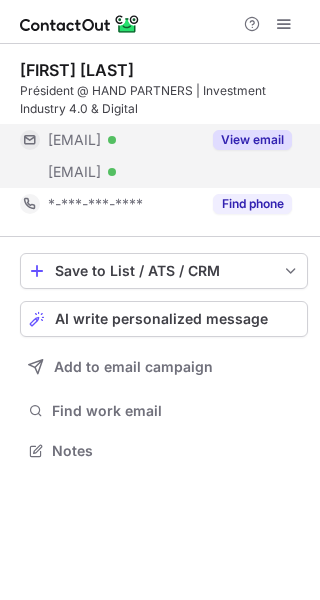 click on "View email" at bounding box center (252, 140) 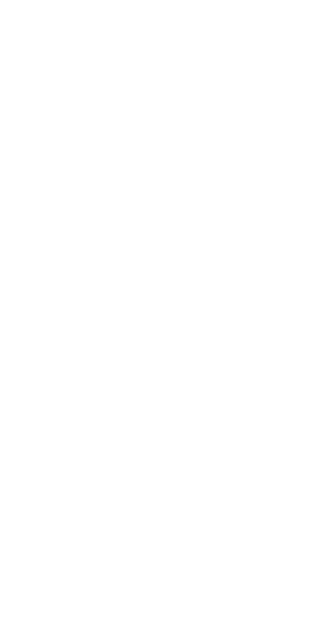 scroll, scrollTop: 0, scrollLeft: 0, axis: both 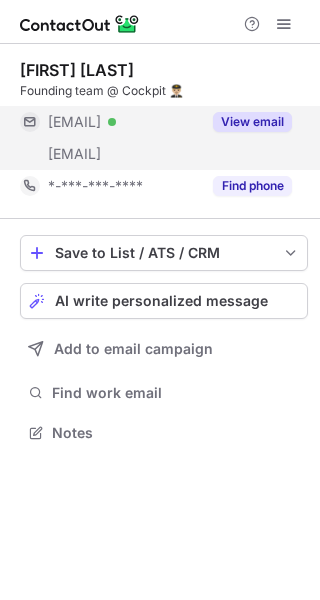 click on "View email" at bounding box center [252, 122] 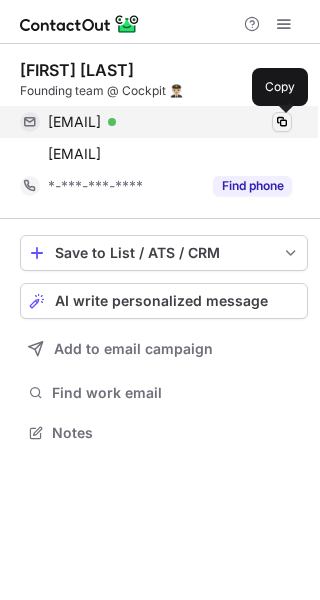 click at bounding box center (282, 122) 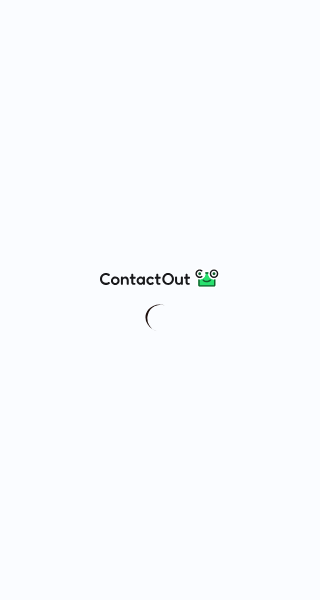 scroll, scrollTop: 0, scrollLeft: 0, axis: both 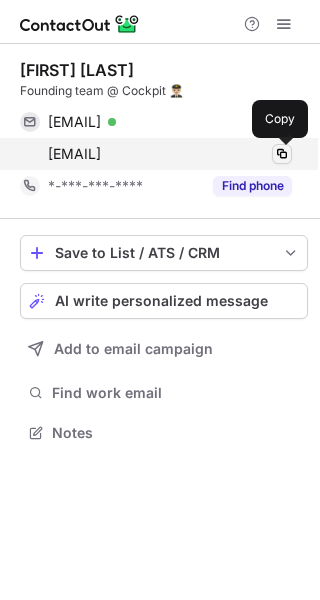click at bounding box center [282, 154] 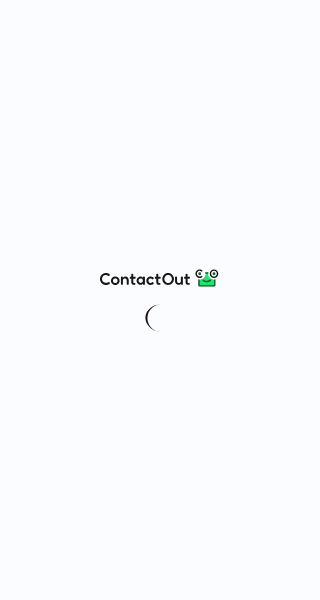 scroll, scrollTop: 0, scrollLeft: 0, axis: both 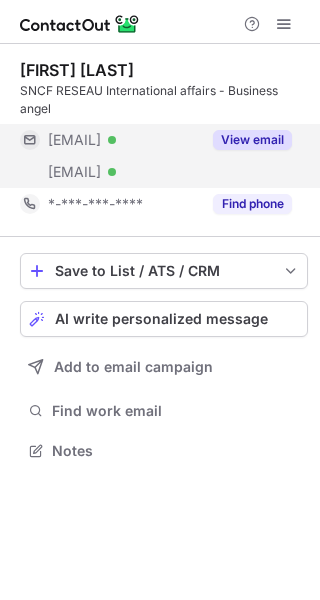click on "View email" at bounding box center [252, 140] 